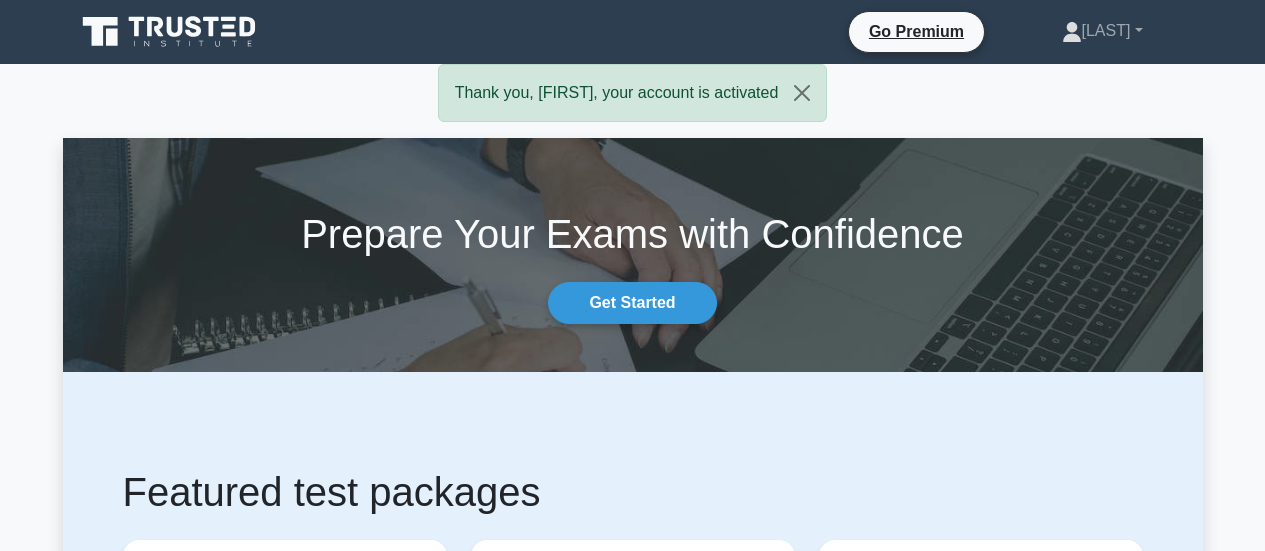 scroll, scrollTop: 0, scrollLeft: 0, axis: both 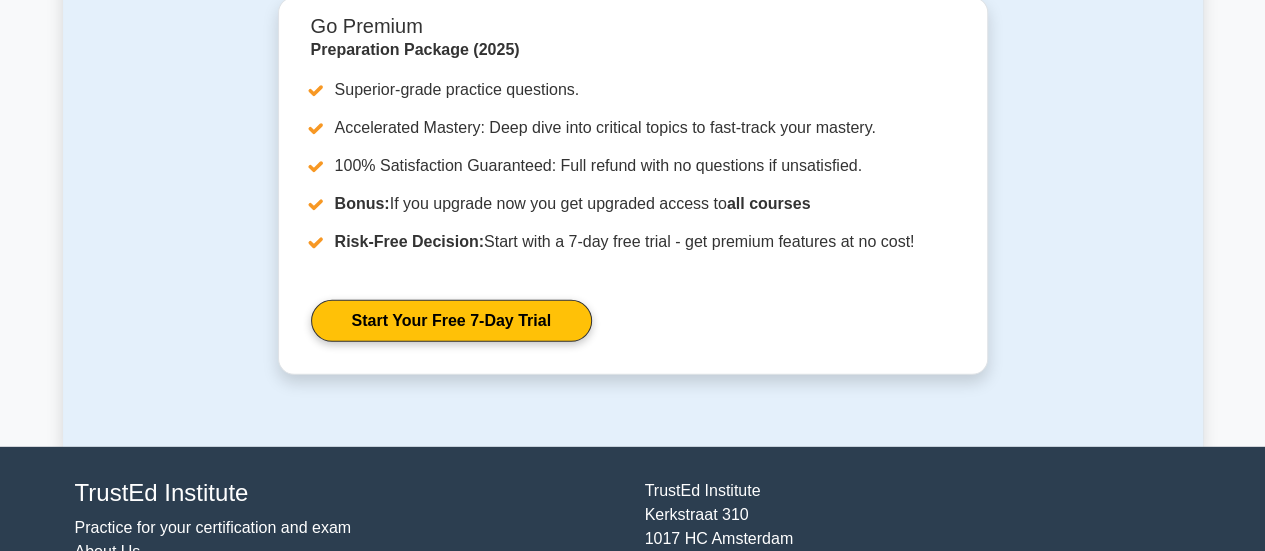 click on "Featured test packages
Project Management Professional
Recognizes the competence of an individual to perform in the role of a project manager, specificall…
10220 questions
Start practicing
.st0{fill:#252F3E;} .st1{fill-rule:evenodd;clip-rule:evenodd;fill:#FF9900;}" at bounding box center (633, -2809) 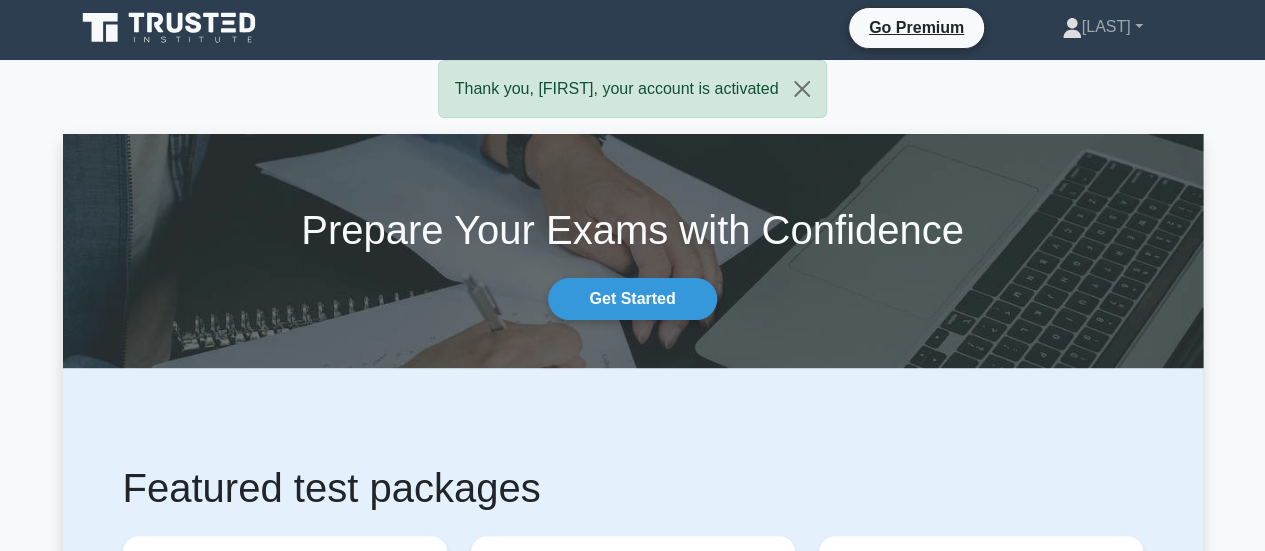scroll, scrollTop: 0, scrollLeft: 0, axis: both 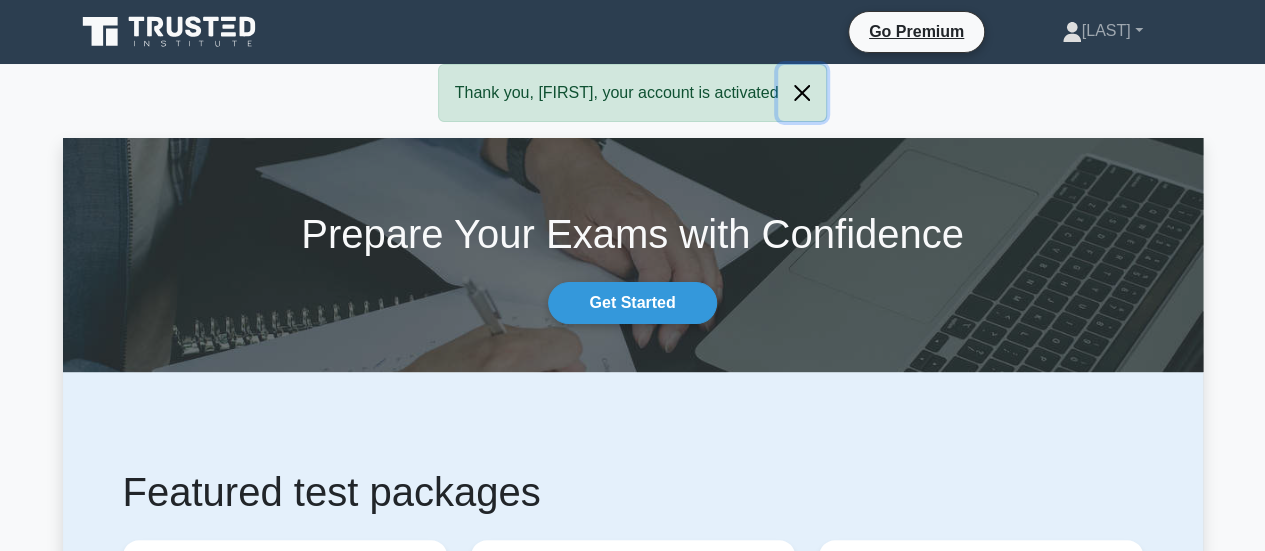 click at bounding box center (802, 93) 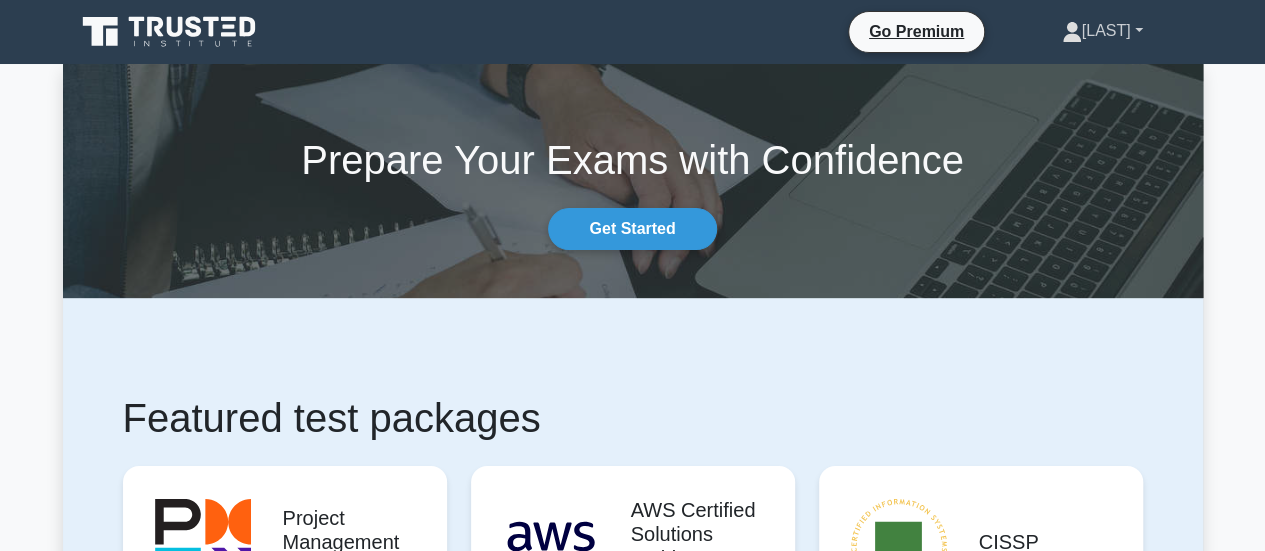 click on "[FIRST]" at bounding box center [1102, 31] 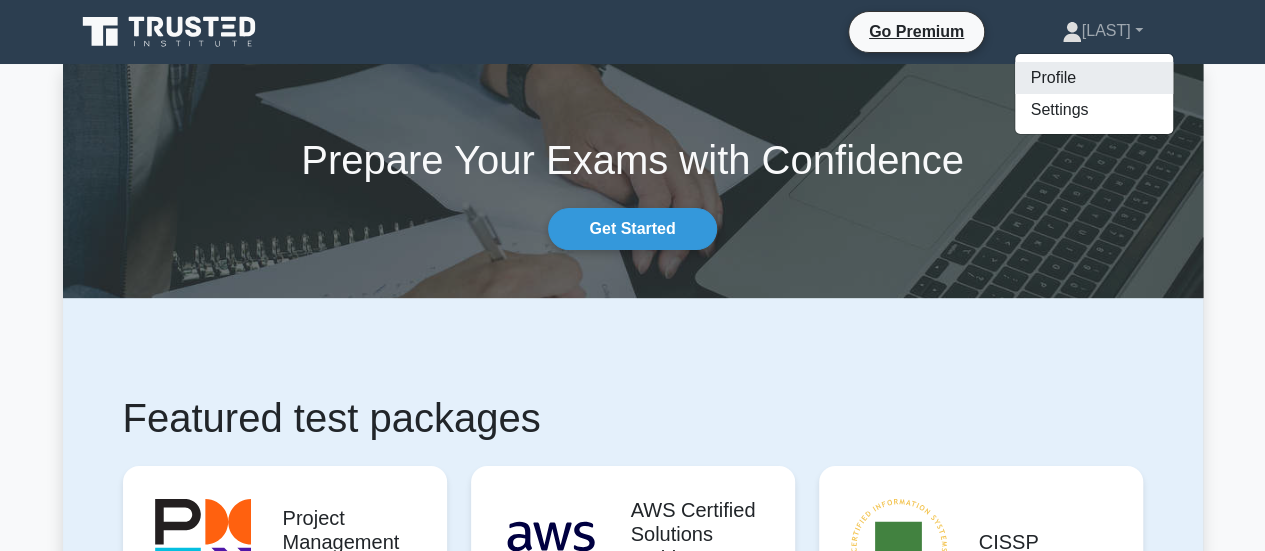click on "Profile" at bounding box center [1094, 78] 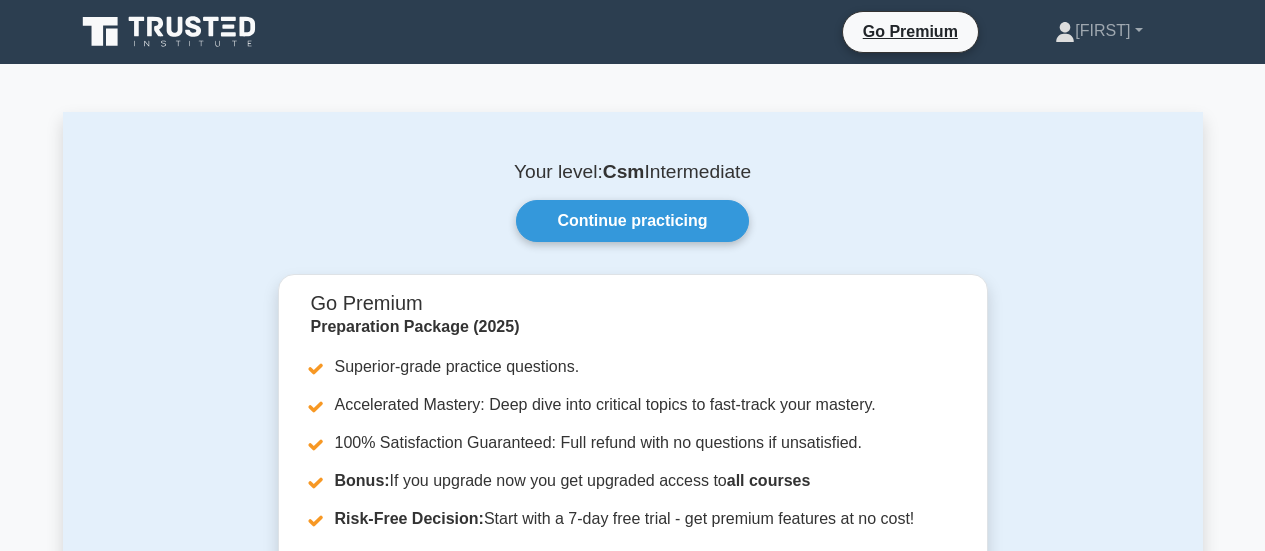 scroll, scrollTop: 0, scrollLeft: 0, axis: both 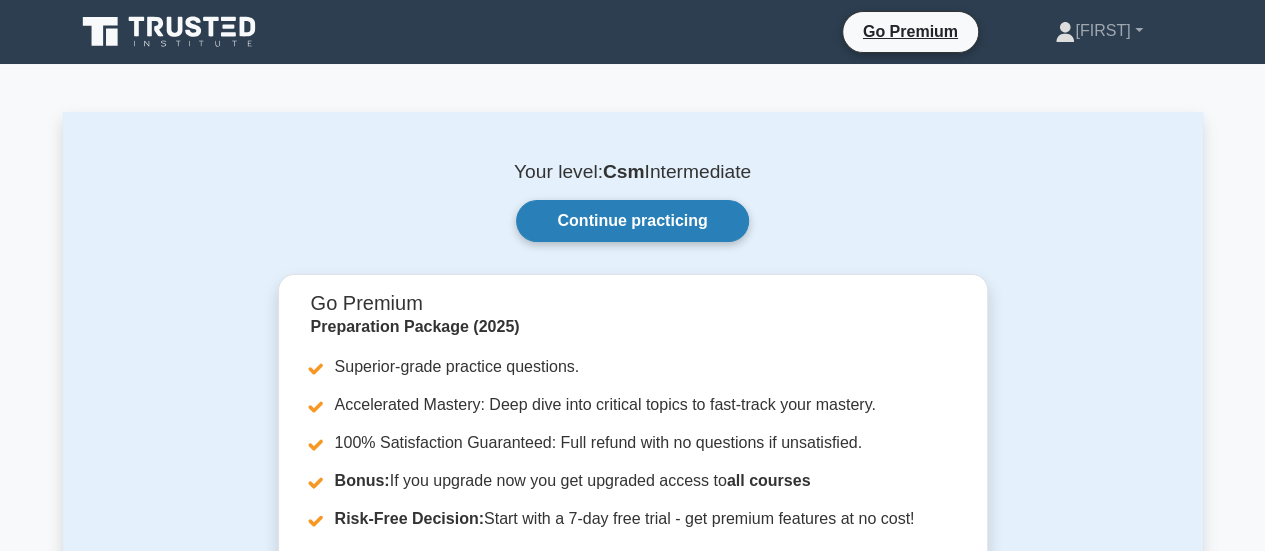 click on "Continue practicing" at bounding box center (632, 221) 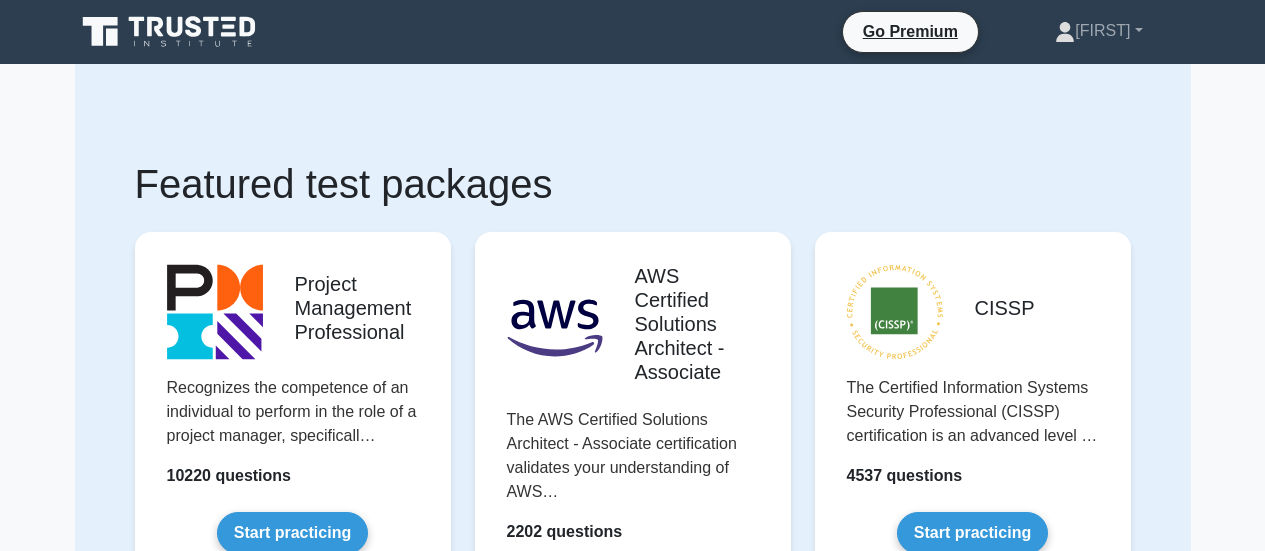 scroll, scrollTop: 0, scrollLeft: 0, axis: both 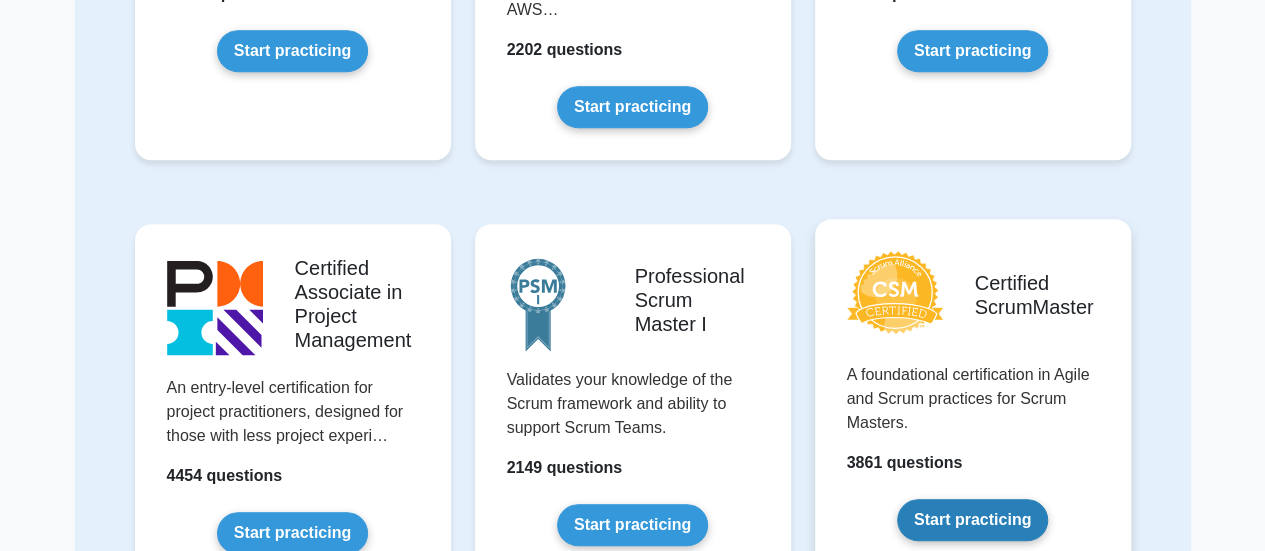 click on "Start practicing" at bounding box center (972, 520) 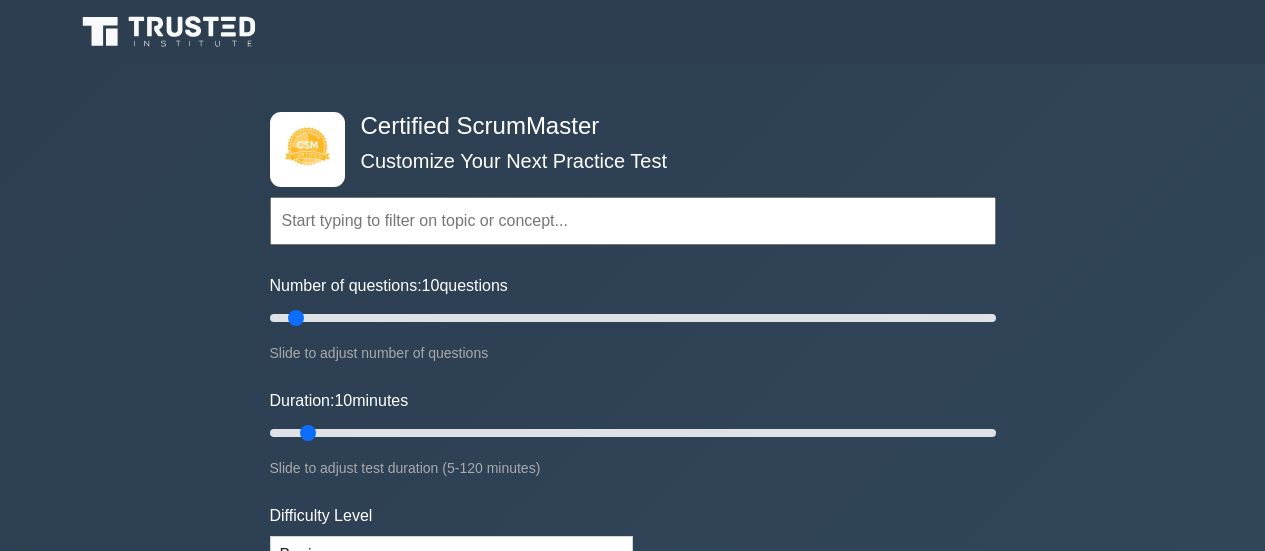 scroll, scrollTop: 0, scrollLeft: 0, axis: both 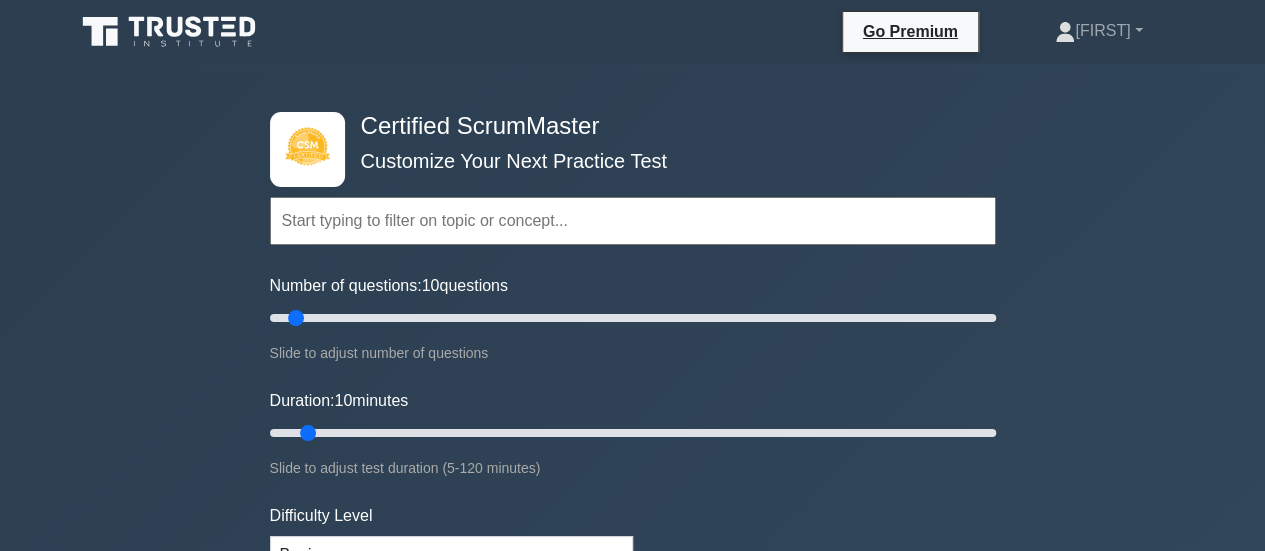 click on "Topics
Basic Scrum Concepts
Sprint Planning and Execution
ScrumMaster Roles & Responsibilities
Scrum Artifacts
Agile Leadership & Self-Organization
Release Planning
Scrum Meetings
Product Backlog Management
Estimation Techniques" at bounding box center (633, 445) 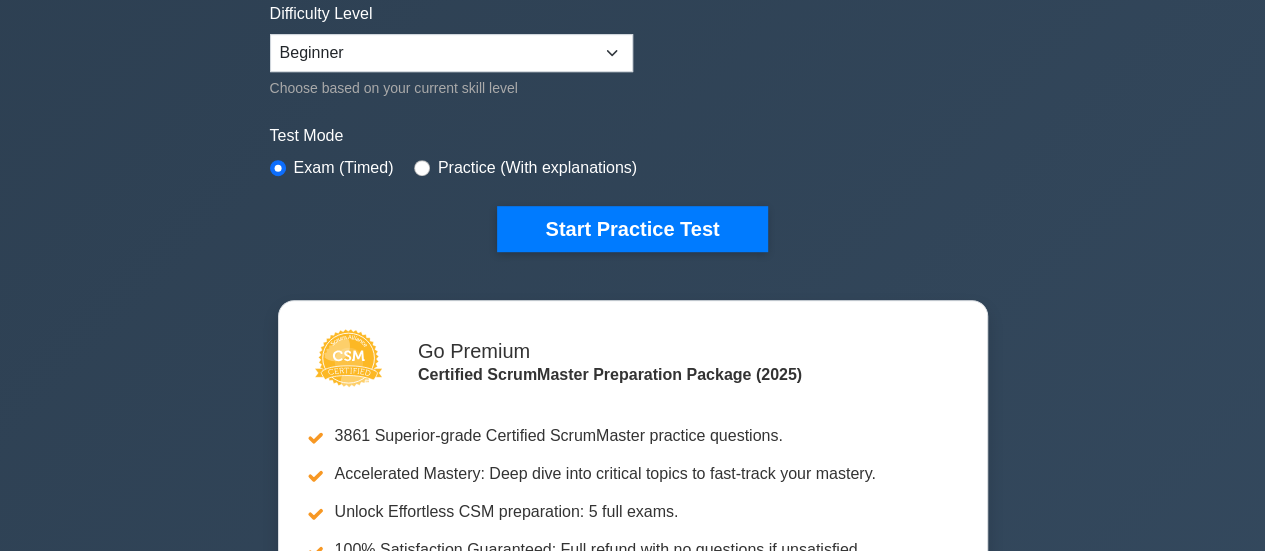 scroll, scrollTop: 429, scrollLeft: 0, axis: vertical 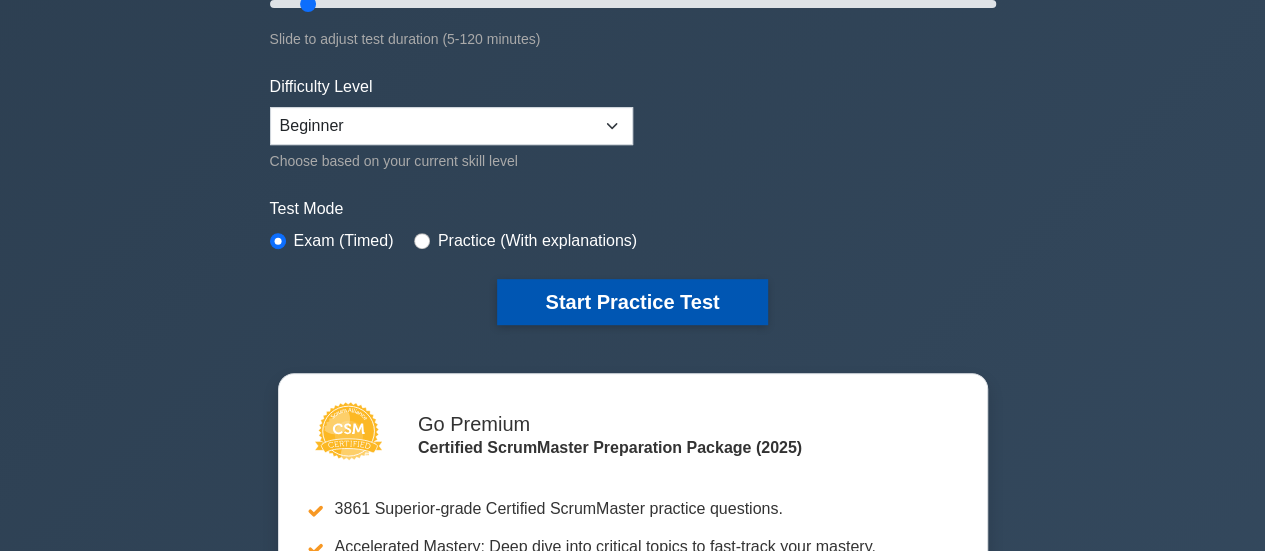 click on "Start Practice Test" at bounding box center [632, 302] 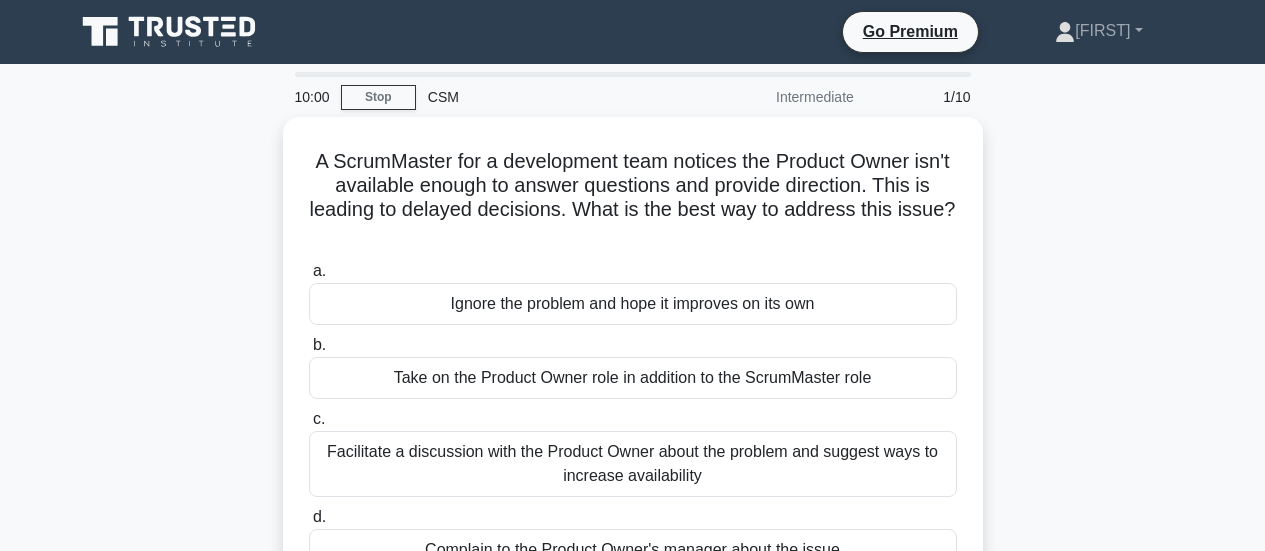 scroll, scrollTop: 0, scrollLeft: 0, axis: both 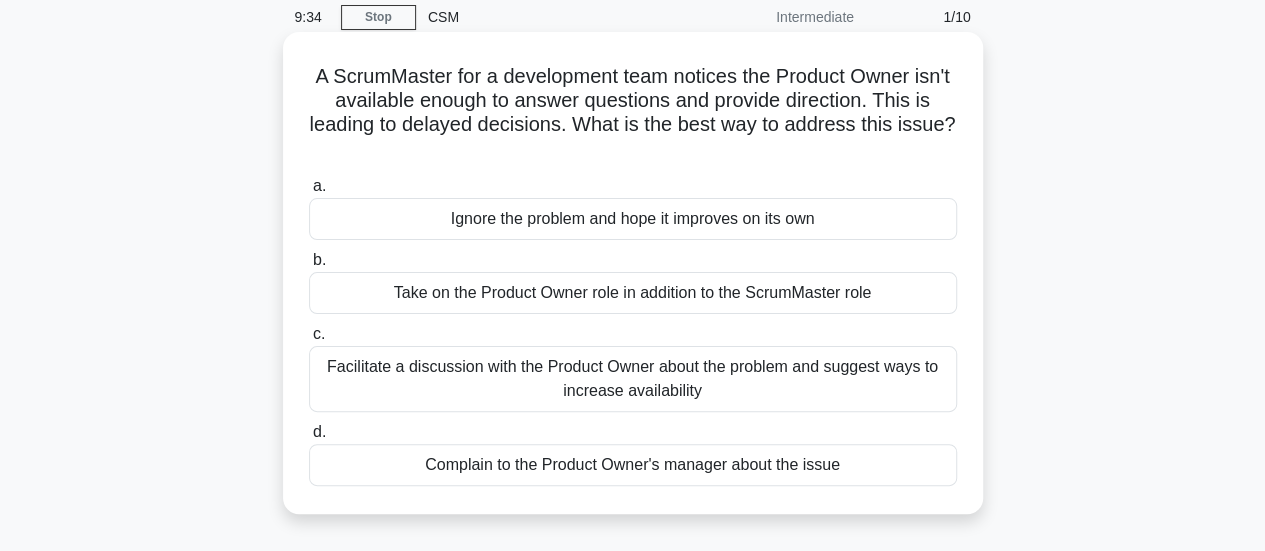 click on "a.
Ignore the problem and hope it improves on its own
b.
Take on the Product Owner role in addition to the ScrumMaster role
c. d." at bounding box center (633, 330) 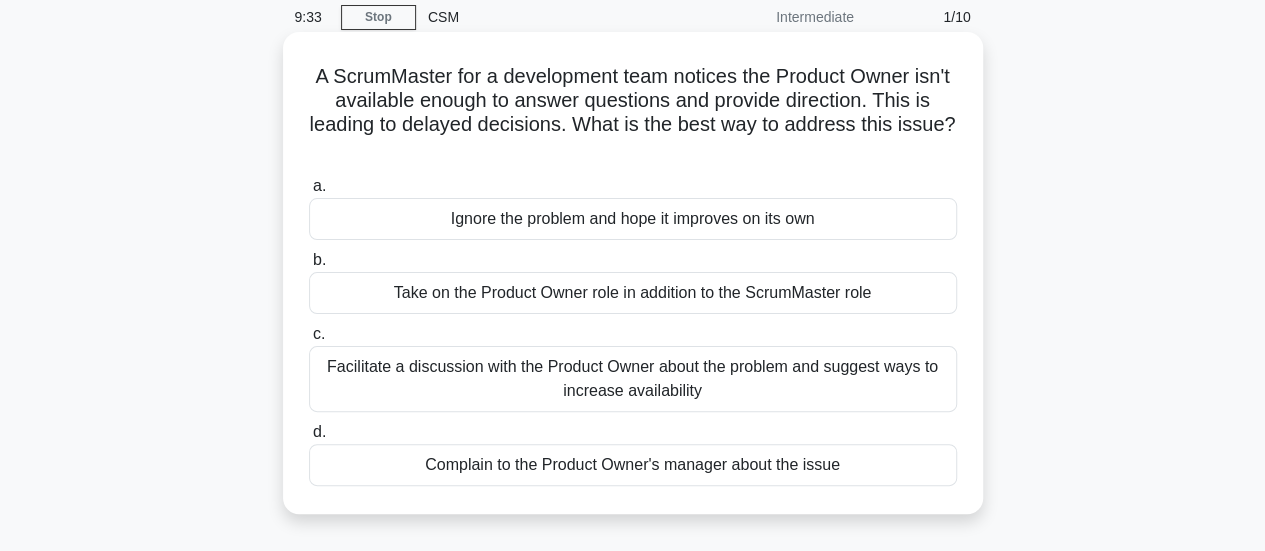 click on "Facilitate a discussion with the Product Owner about the problem and suggest ways to increase availability" at bounding box center [633, 379] 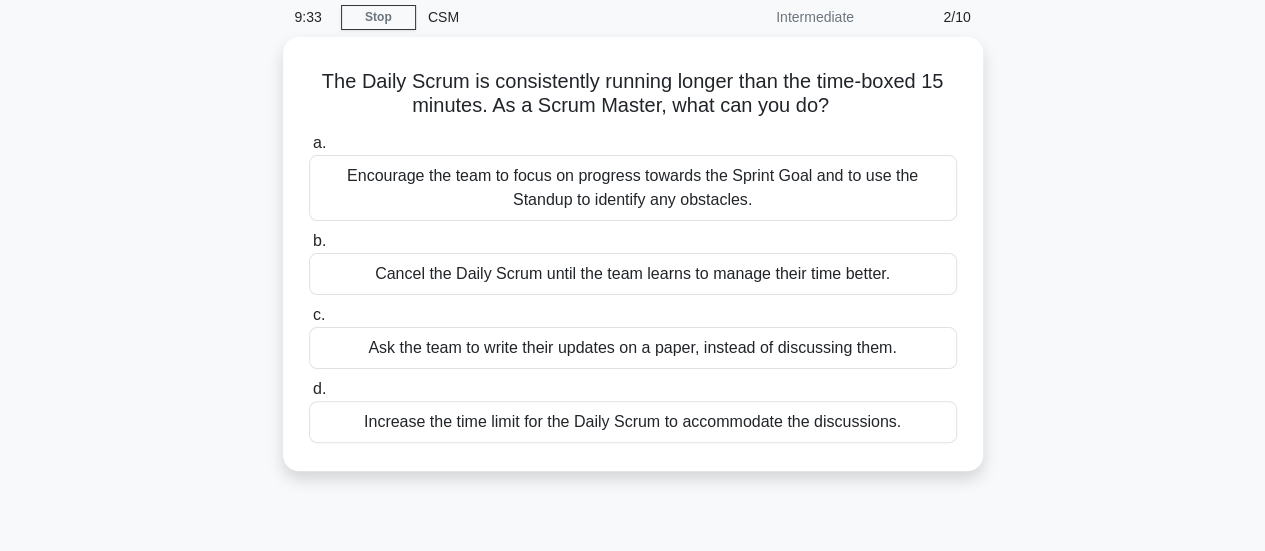 scroll, scrollTop: 0, scrollLeft: 0, axis: both 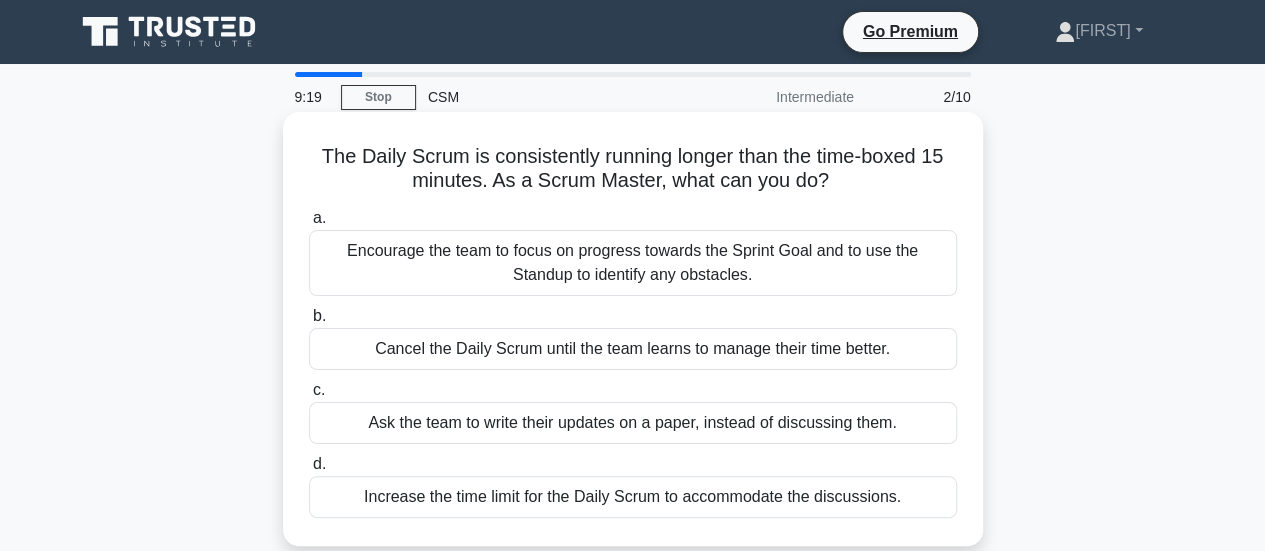 click on "Encourage the team to focus on progress towards the Sprint Goal and to use the Standup to identify any obstacles." at bounding box center (633, 263) 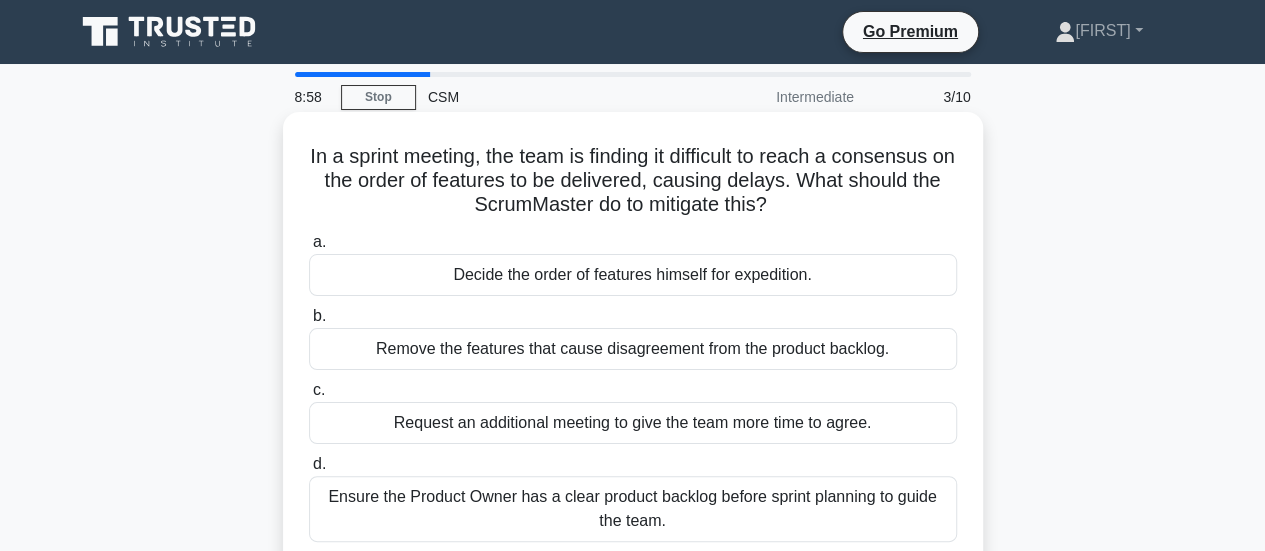 click on "Ensure the Product Owner has a clear product backlog before sprint planning to guide the team." at bounding box center (633, 509) 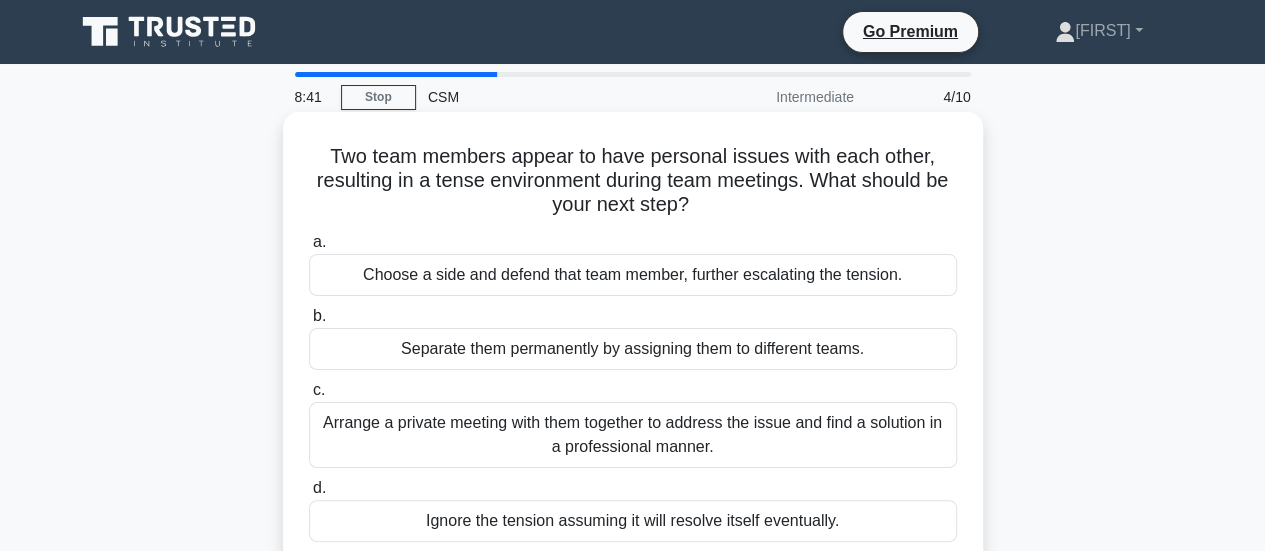 click on "Arrange a private meeting with them together to address the issue and find a solution in a professional manner." at bounding box center (633, 435) 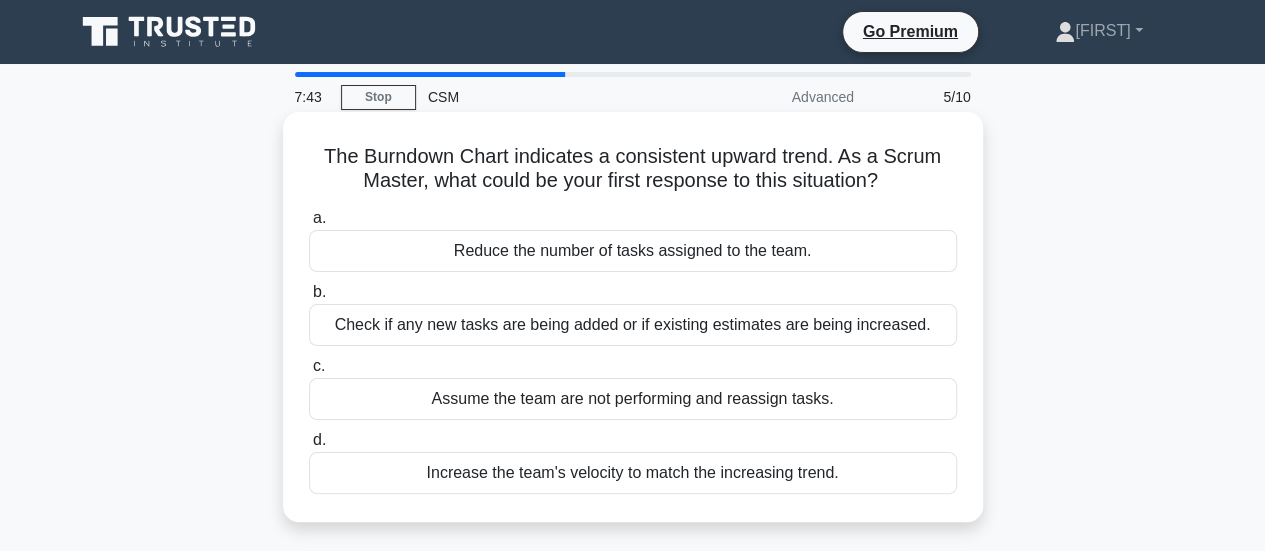 click on "Check if any new tasks are being added or if existing estimates are being increased." at bounding box center [633, 325] 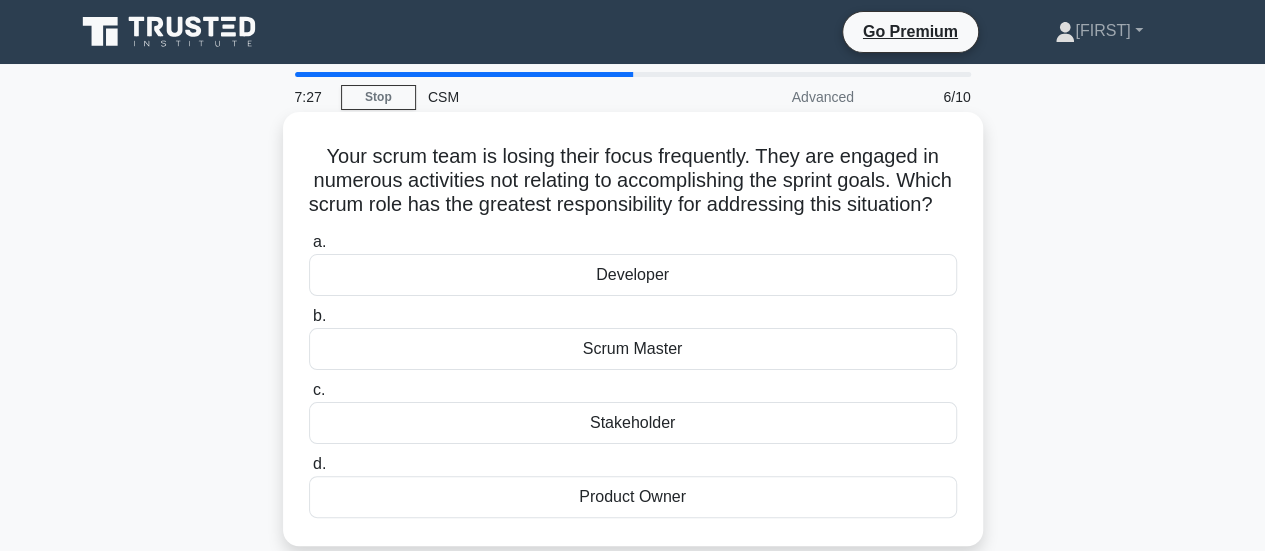 click on "Scrum Master" at bounding box center [633, 349] 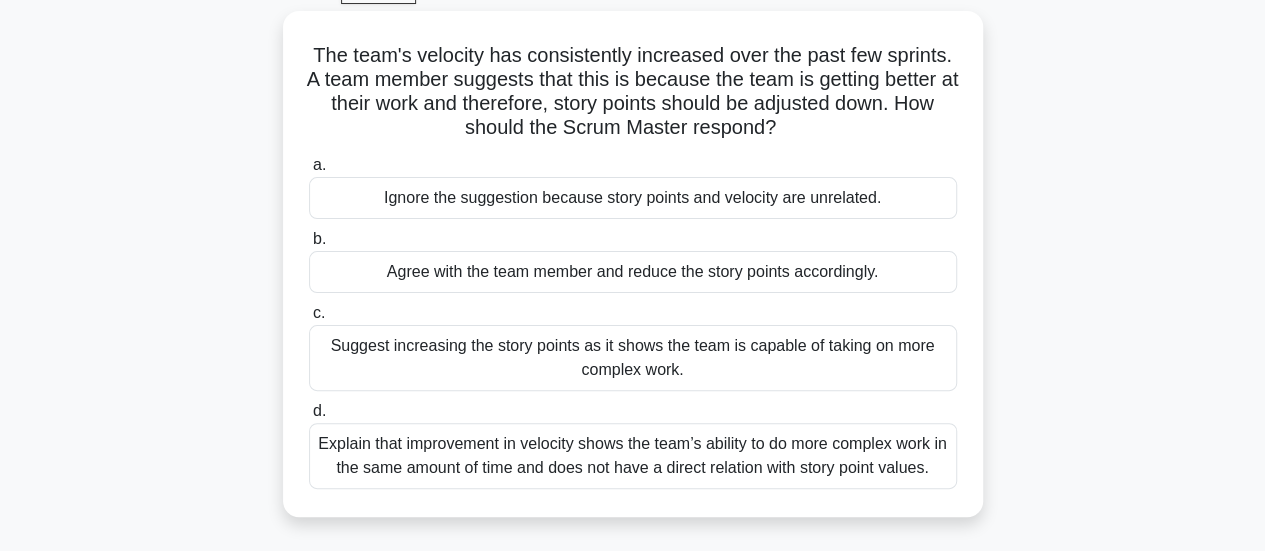 scroll, scrollTop: 120, scrollLeft: 0, axis: vertical 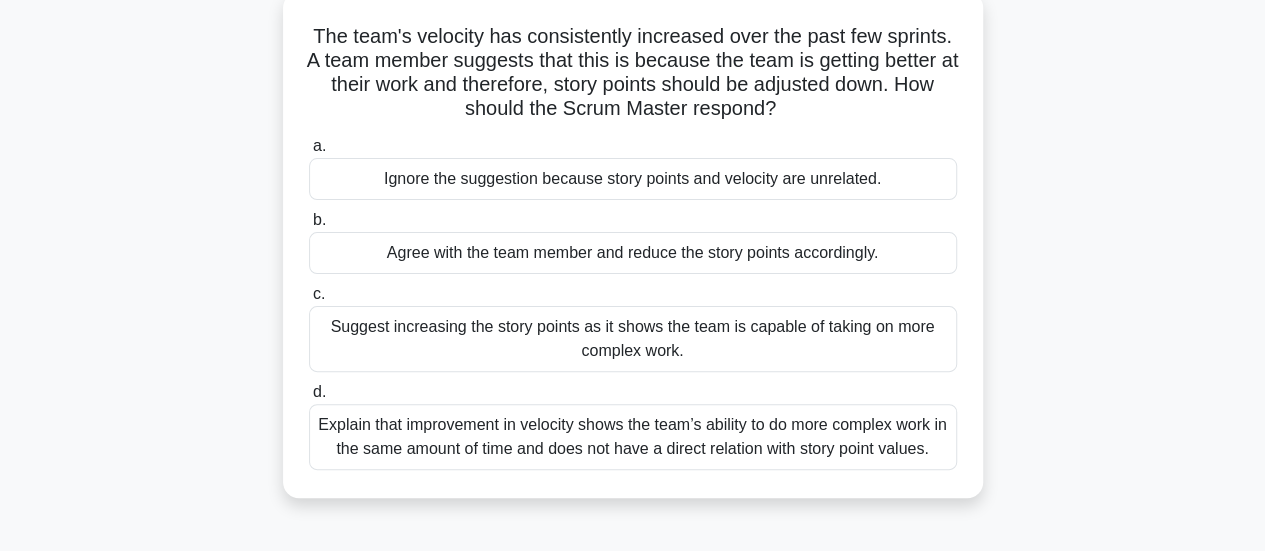 click on "Explain that improvement in velocity shows the team’s ability to do more complex work in the same amount of time and does not have a direct relation with story point values." at bounding box center (633, 437) 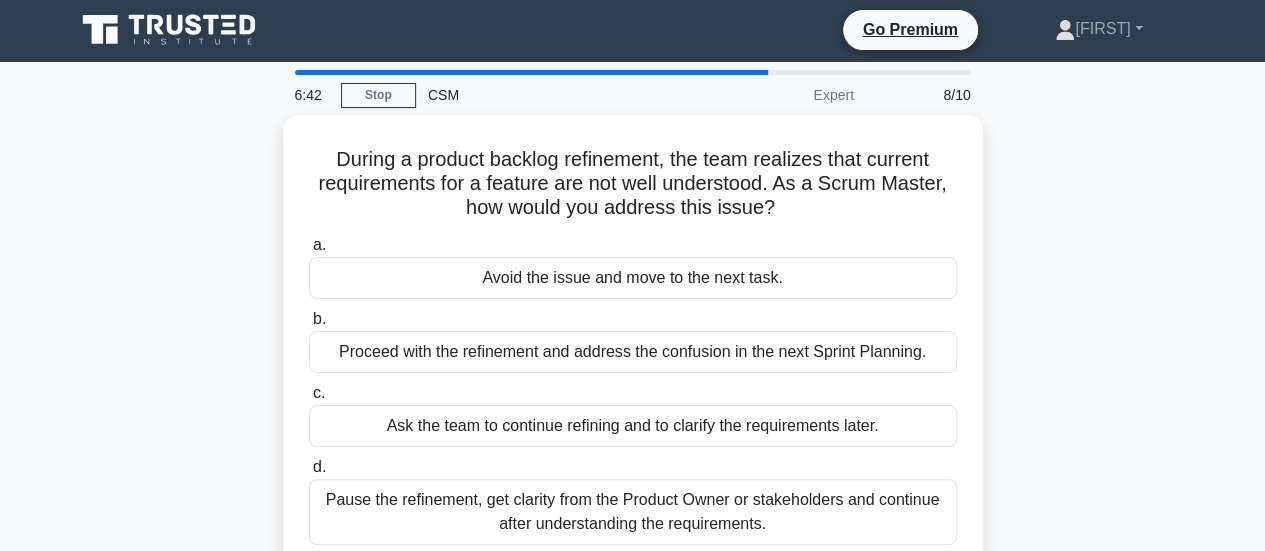 scroll, scrollTop: 0, scrollLeft: 0, axis: both 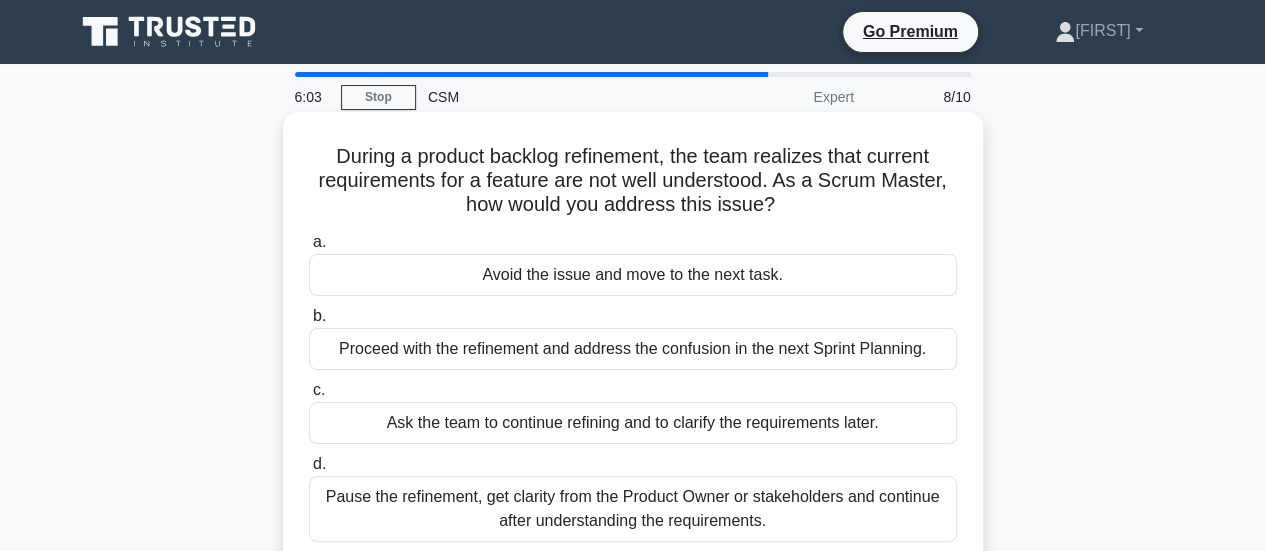 click on "Pause the refinement, get clarity from the Product Owner or stakeholders and continue after understanding the requirements." at bounding box center [633, 509] 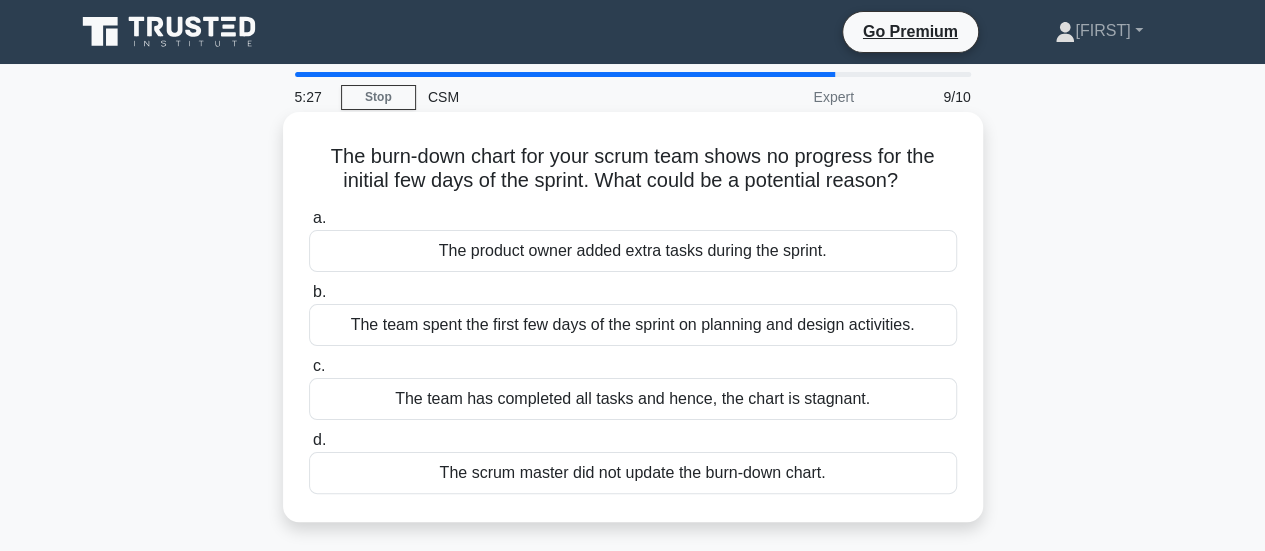 click on "The team spent the first few days of the sprint on planning and design activities." at bounding box center (633, 325) 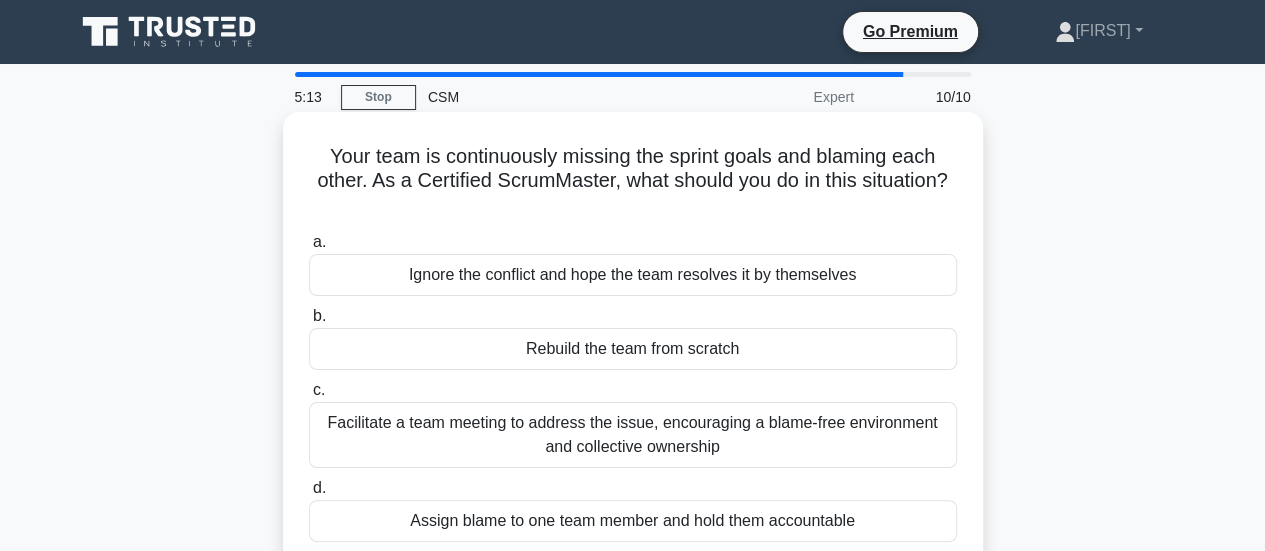 click on "Facilitate a team meeting to address the issue, encouraging a blame-free environment and collective ownership" at bounding box center [633, 435] 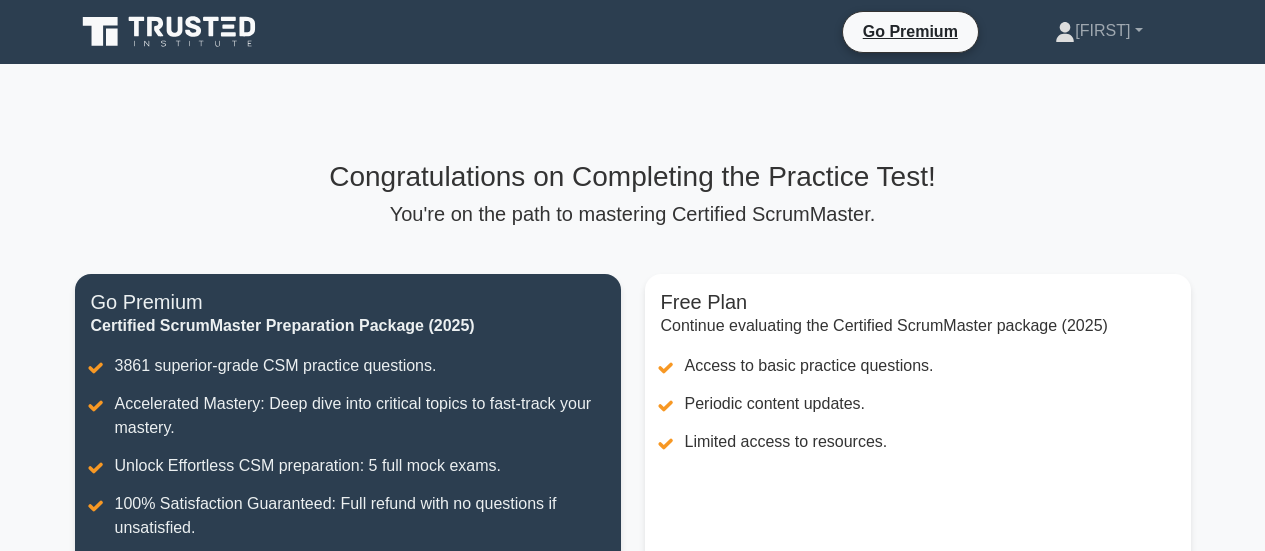 scroll, scrollTop: 0, scrollLeft: 0, axis: both 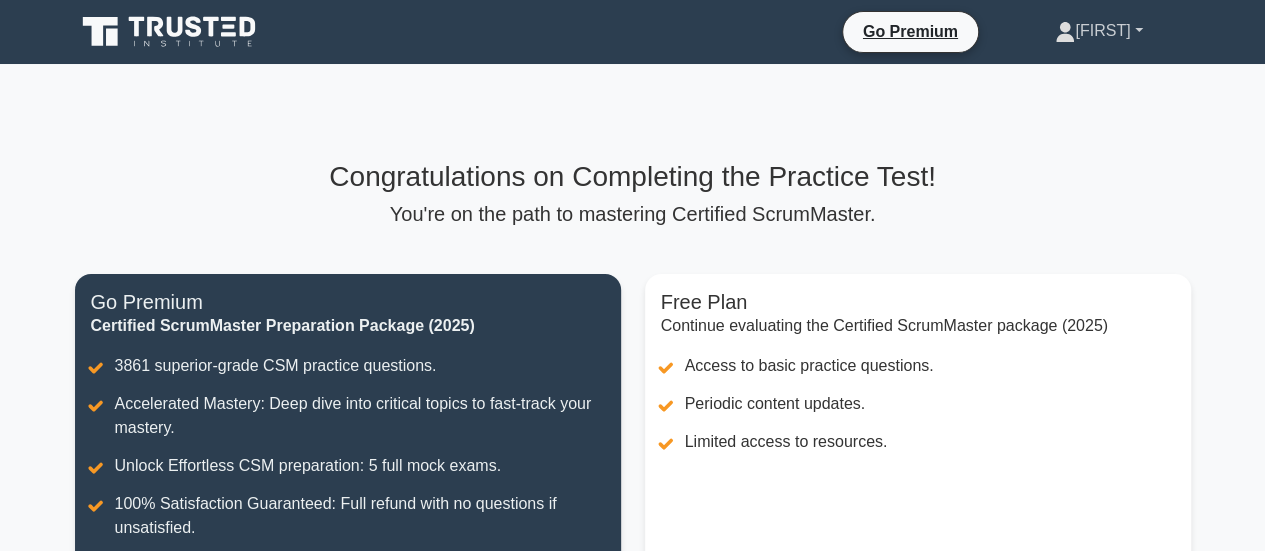 click on "[FIRST]" at bounding box center (1098, 31) 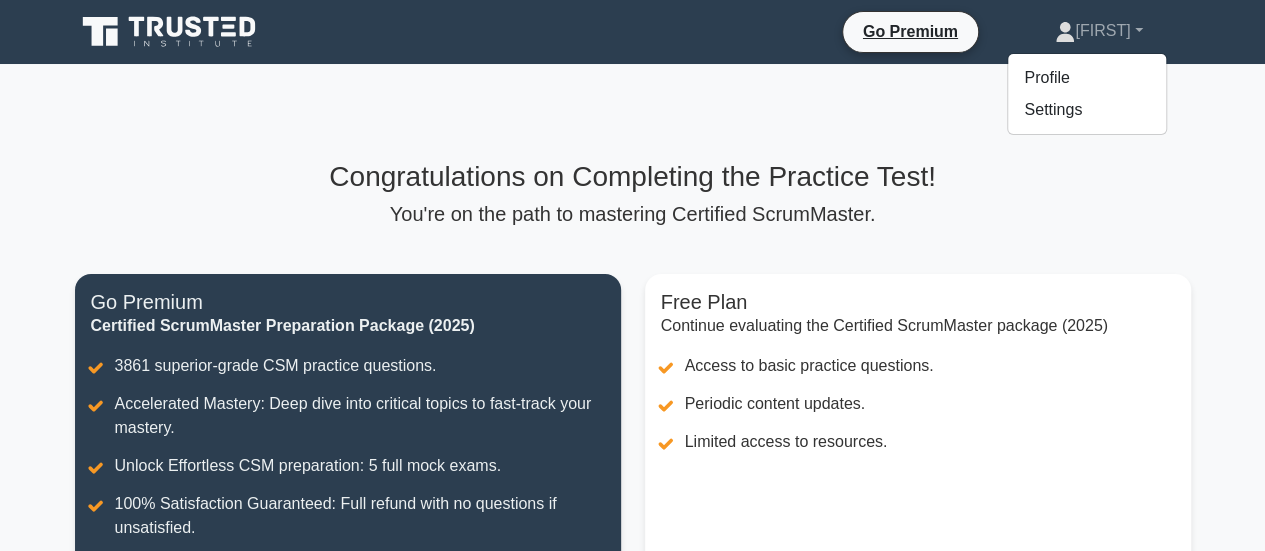 click on "Congratulations on Completing the Practice Test!
You're on the path to mastering Certified ScrumMaster.
Free Plan
Continue evaluating the Certified ScrumMaster package (2025)
Access to basic practice questions.
Periodic content updates.
Limited access to resources.
Continue without free Premium trial
Go Premium
Certified ScrumMaster Preparation Package (2025)" at bounding box center [632, 445] 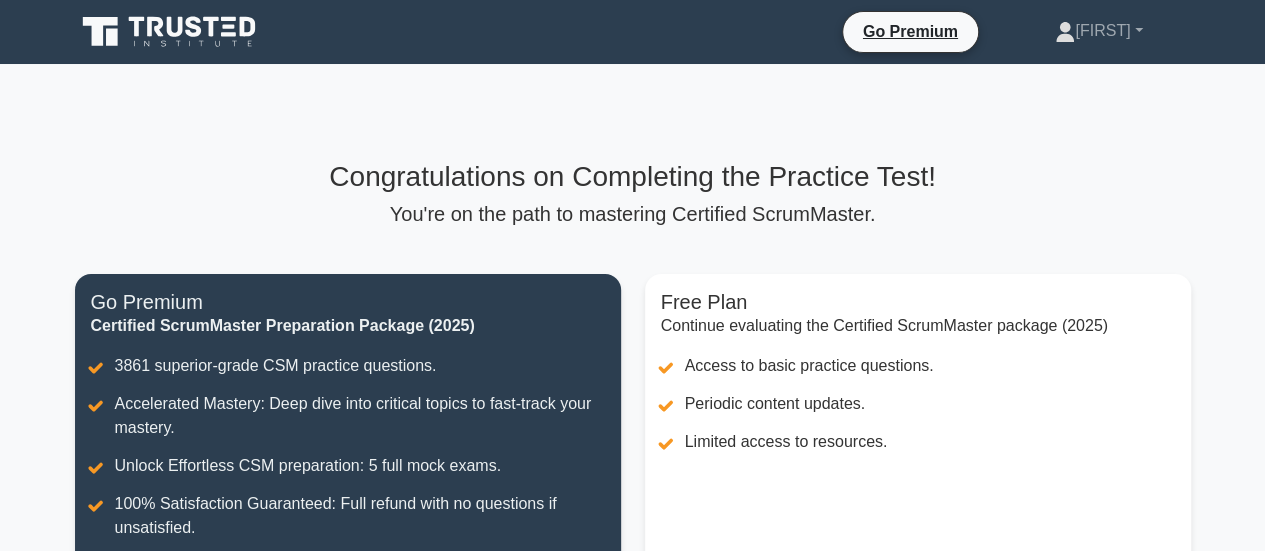 scroll, scrollTop: 482, scrollLeft: 0, axis: vertical 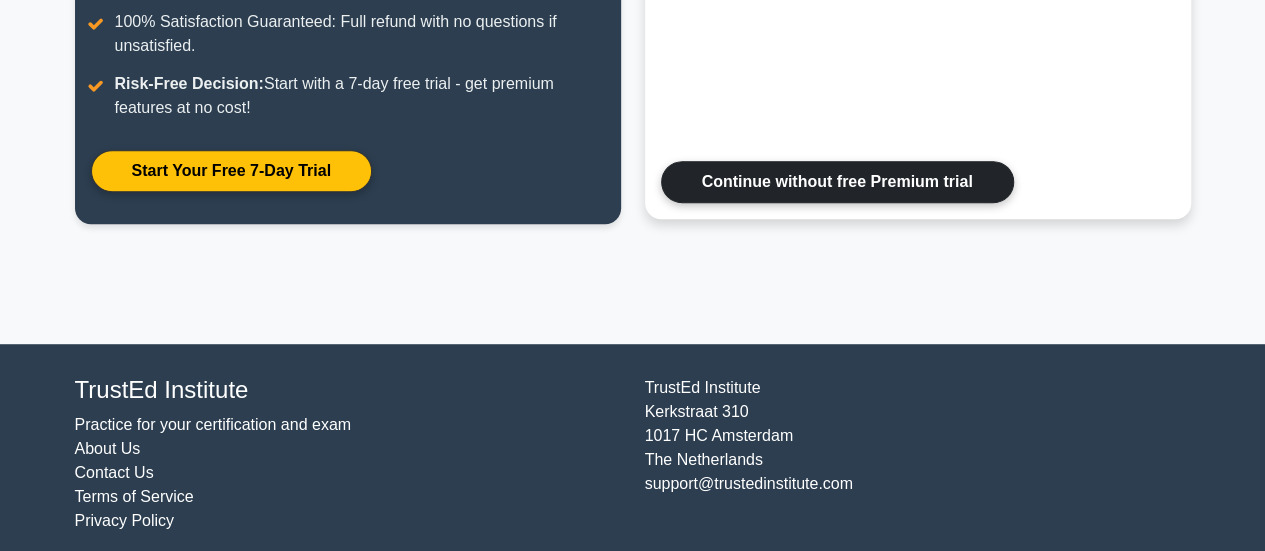click on "Continue without free Premium trial" at bounding box center [837, 182] 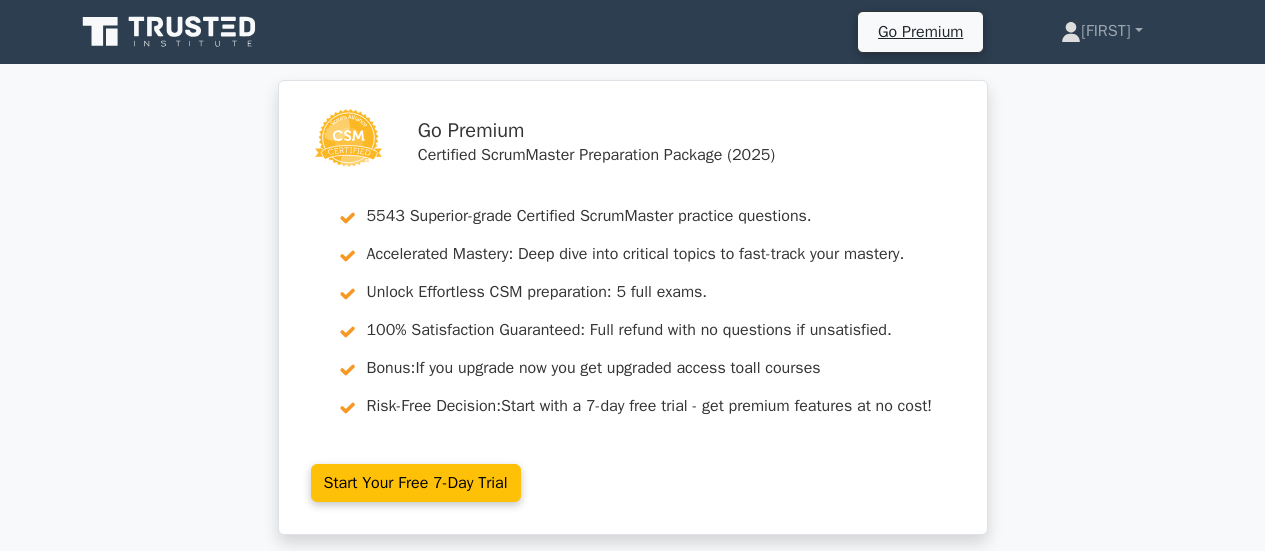scroll, scrollTop: 0, scrollLeft: 0, axis: both 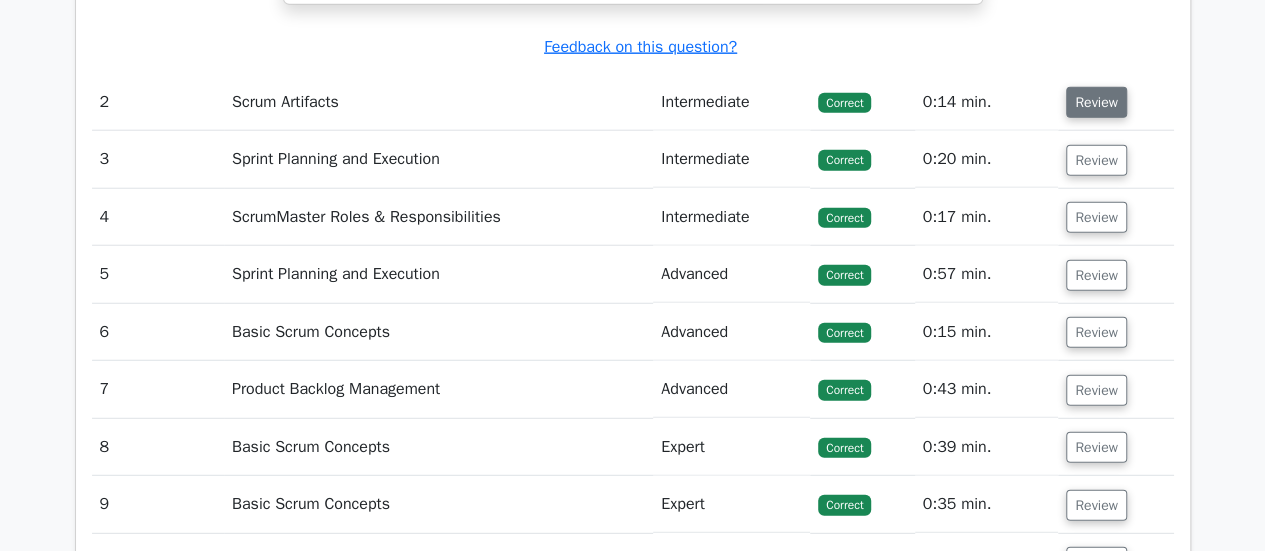 click on "Review" at bounding box center (1096, 102) 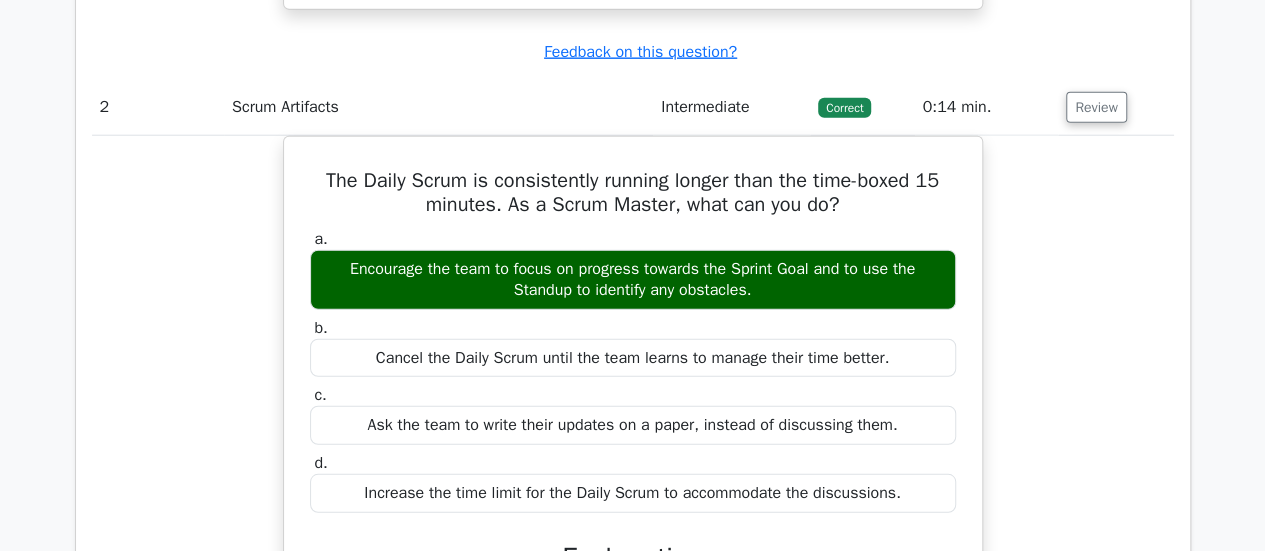 scroll, scrollTop: 3008, scrollLeft: 0, axis: vertical 